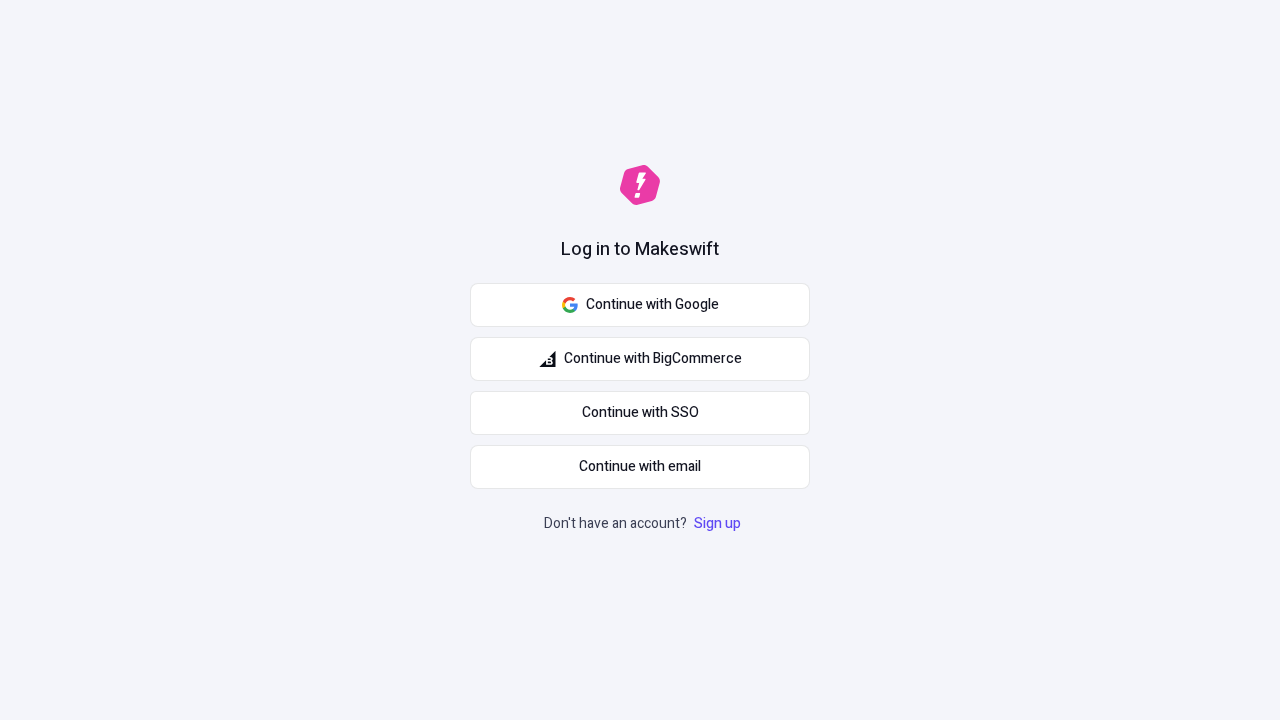 scroll, scrollTop: 0, scrollLeft: 0, axis: both 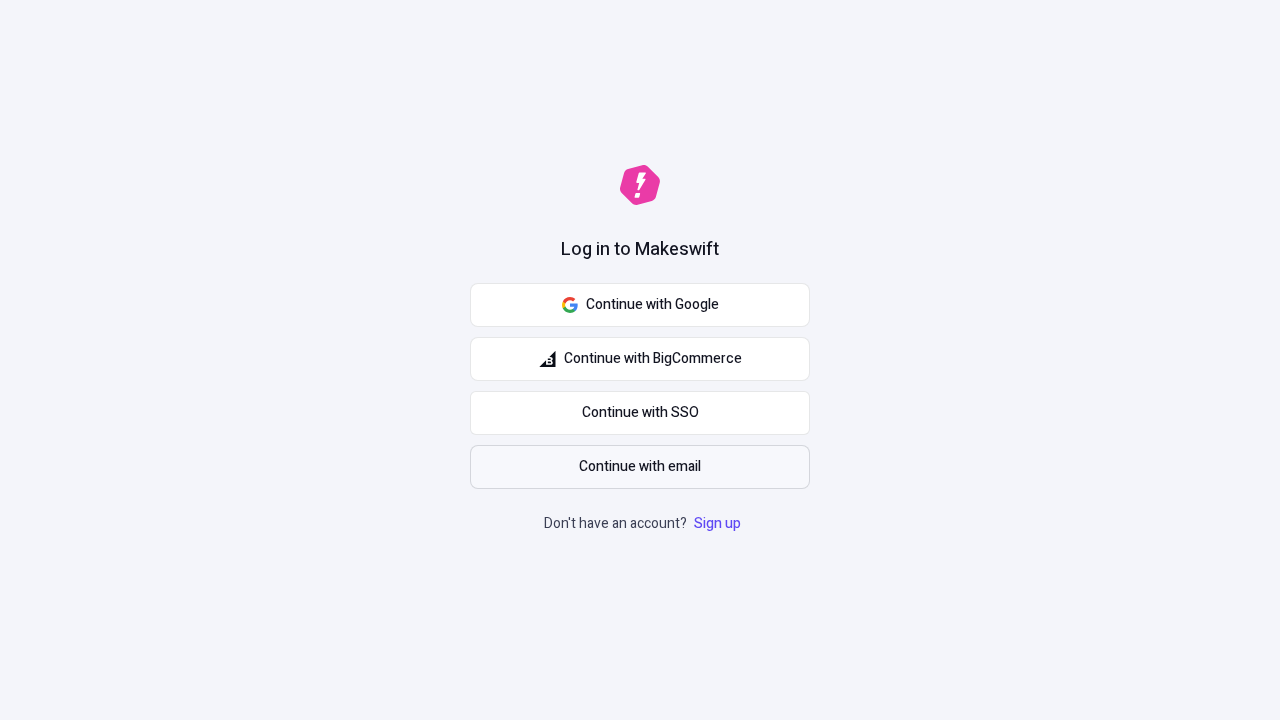 click on "Continue with email" at bounding box center (640, 467) 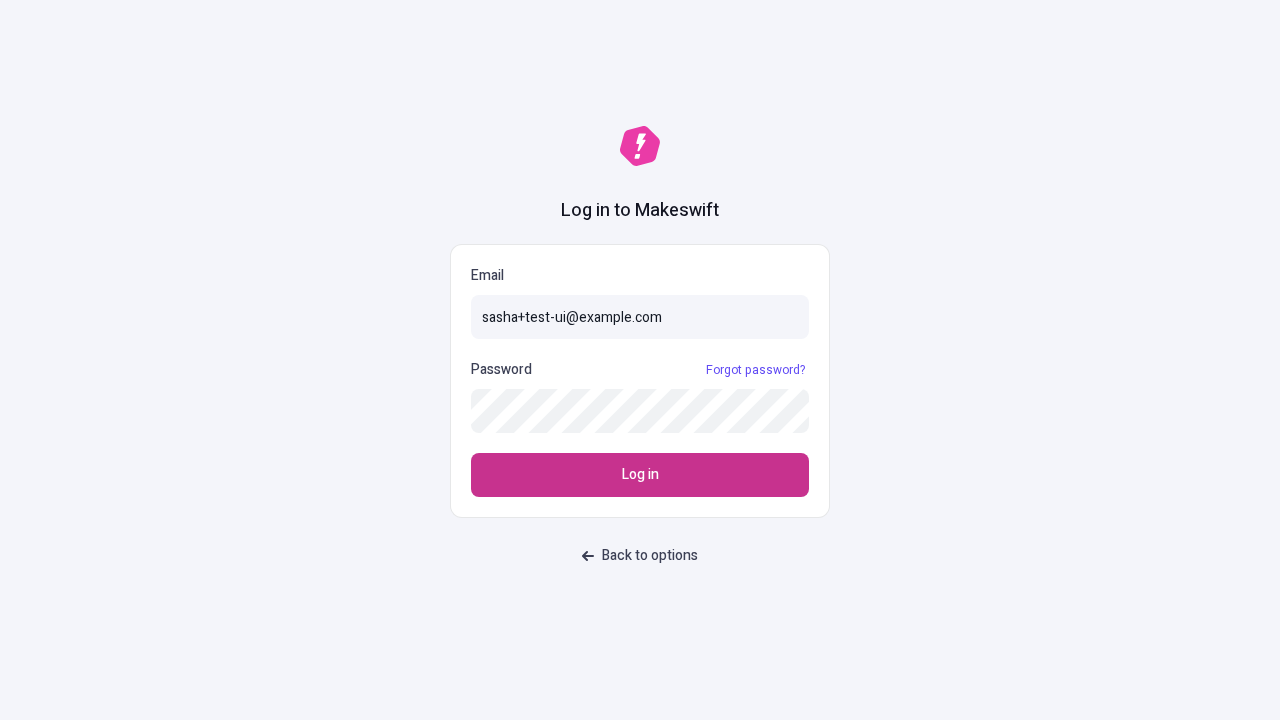 click on "Log in" at bounding box center (640, 475) 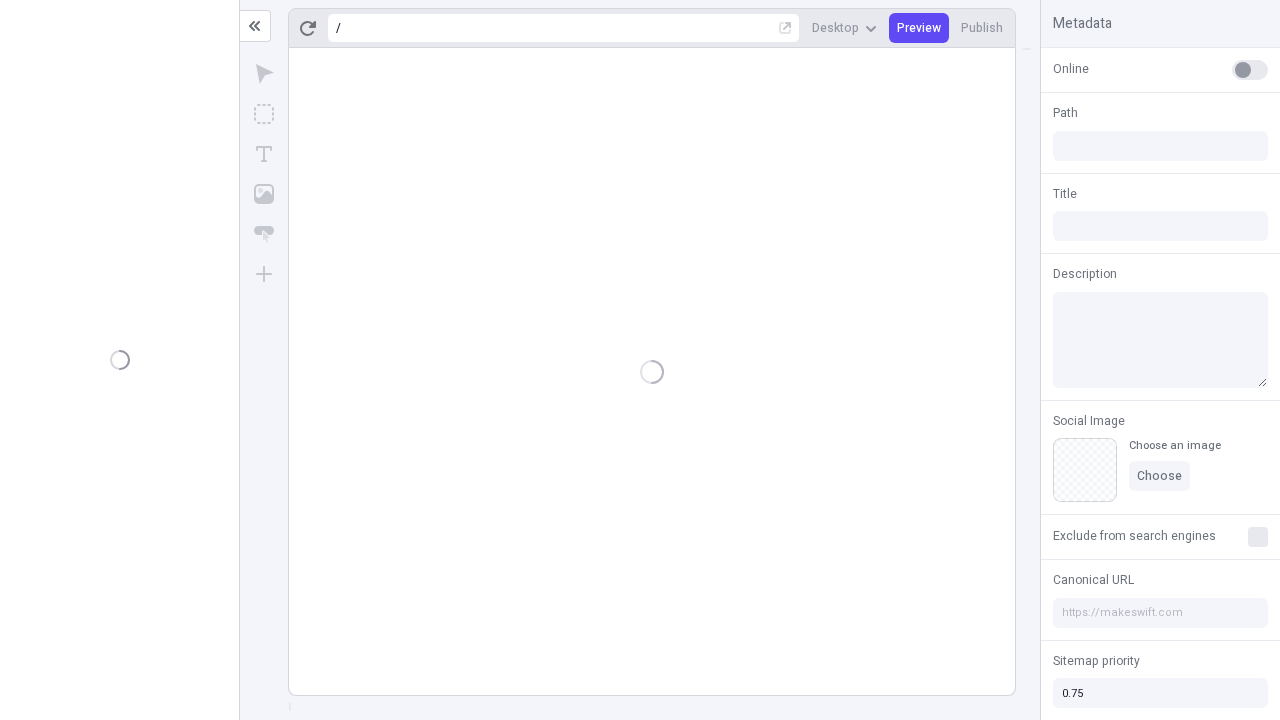 scroll, scrollTop: 0, scrollLeft: 0, axis: both 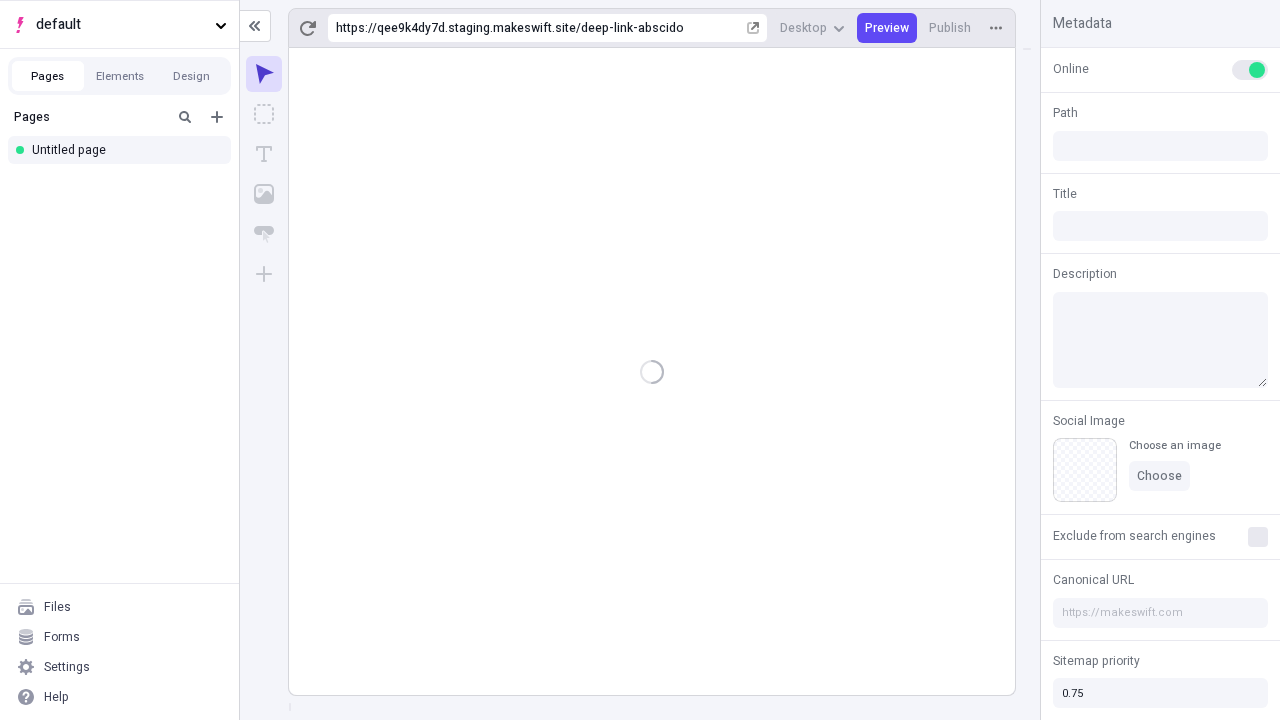 type on "/deep-link-abscido" 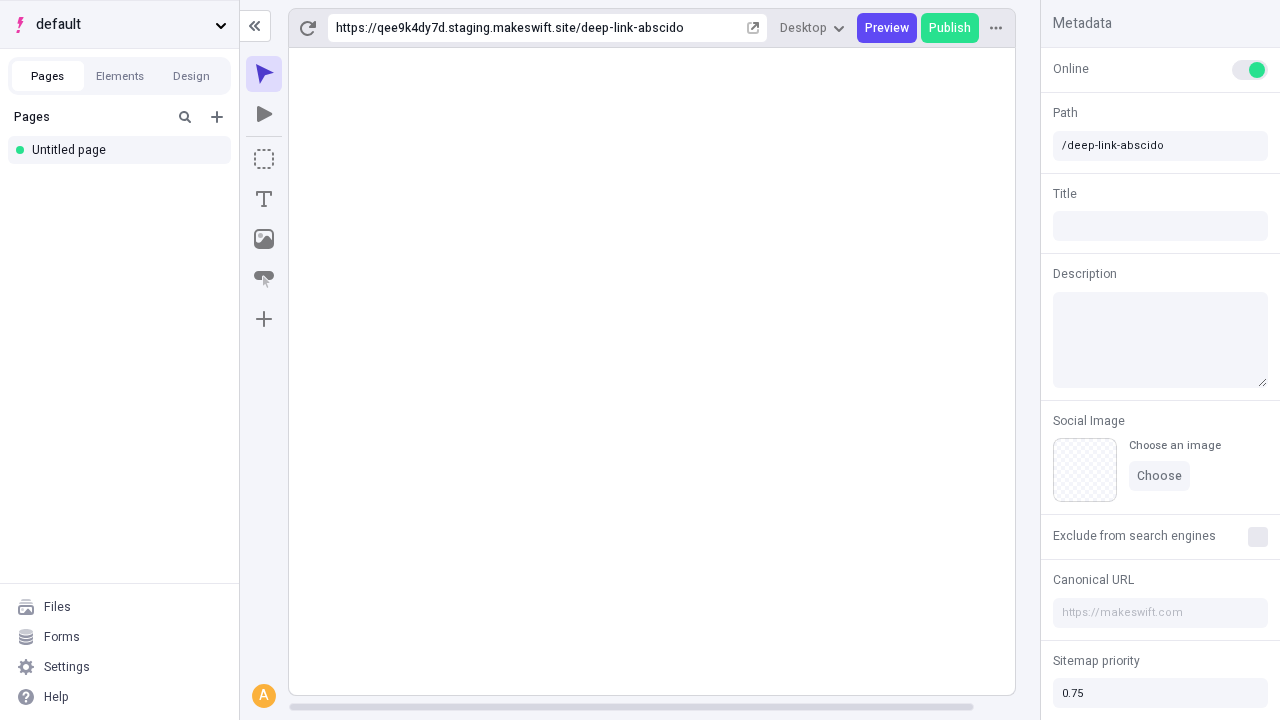 click on "default" at bounding box center [121, 25] 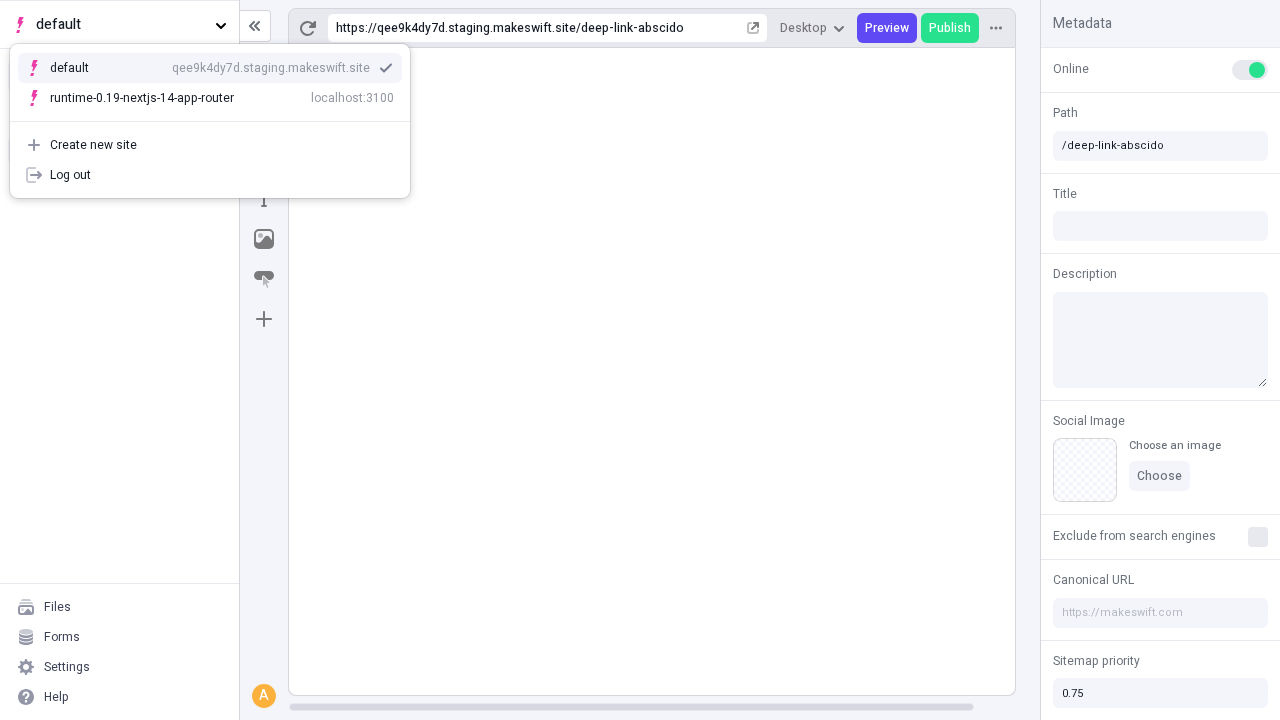 click on "Create new site" at bounding box center (222, 145) 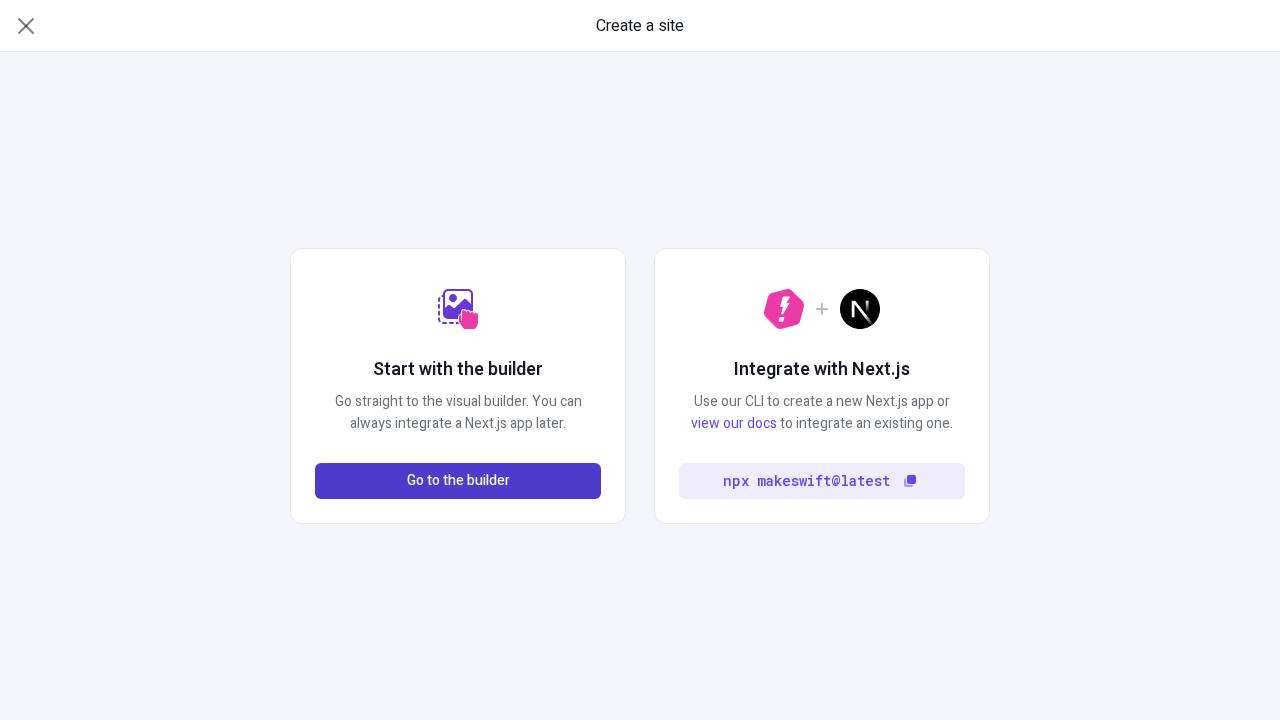click on "Go to the builder" at bounding box center [458, 481] 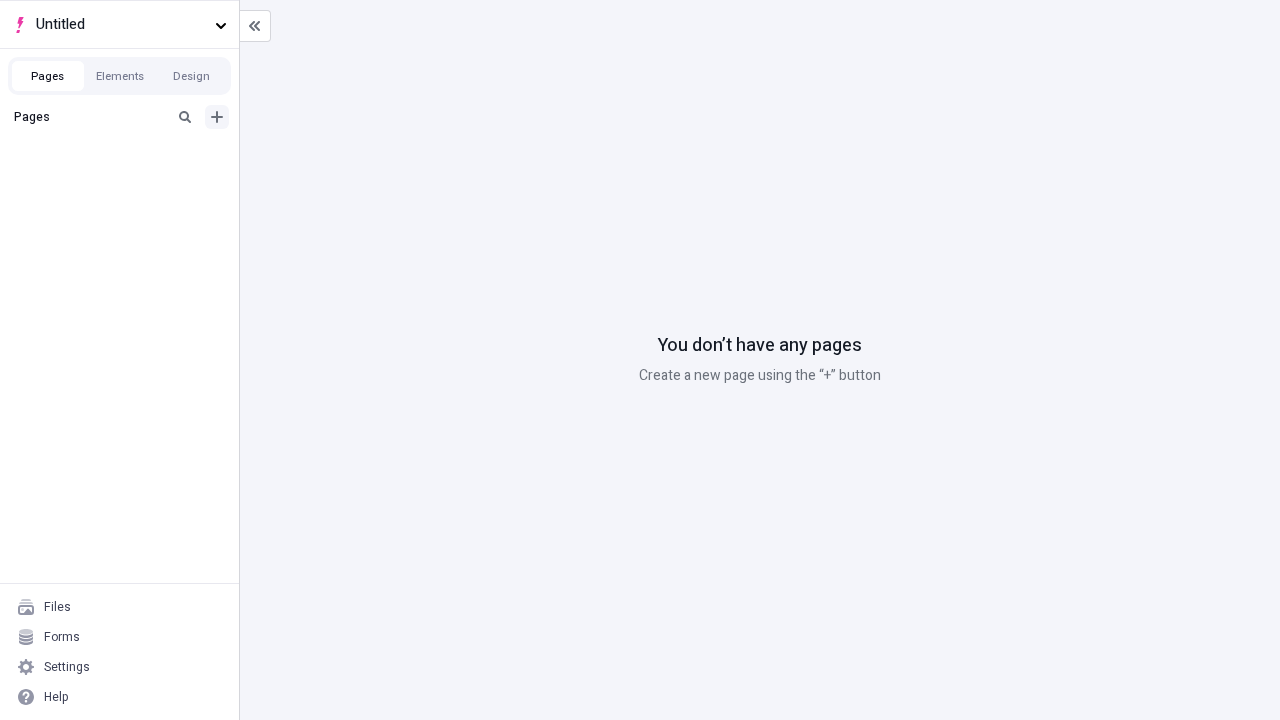 click 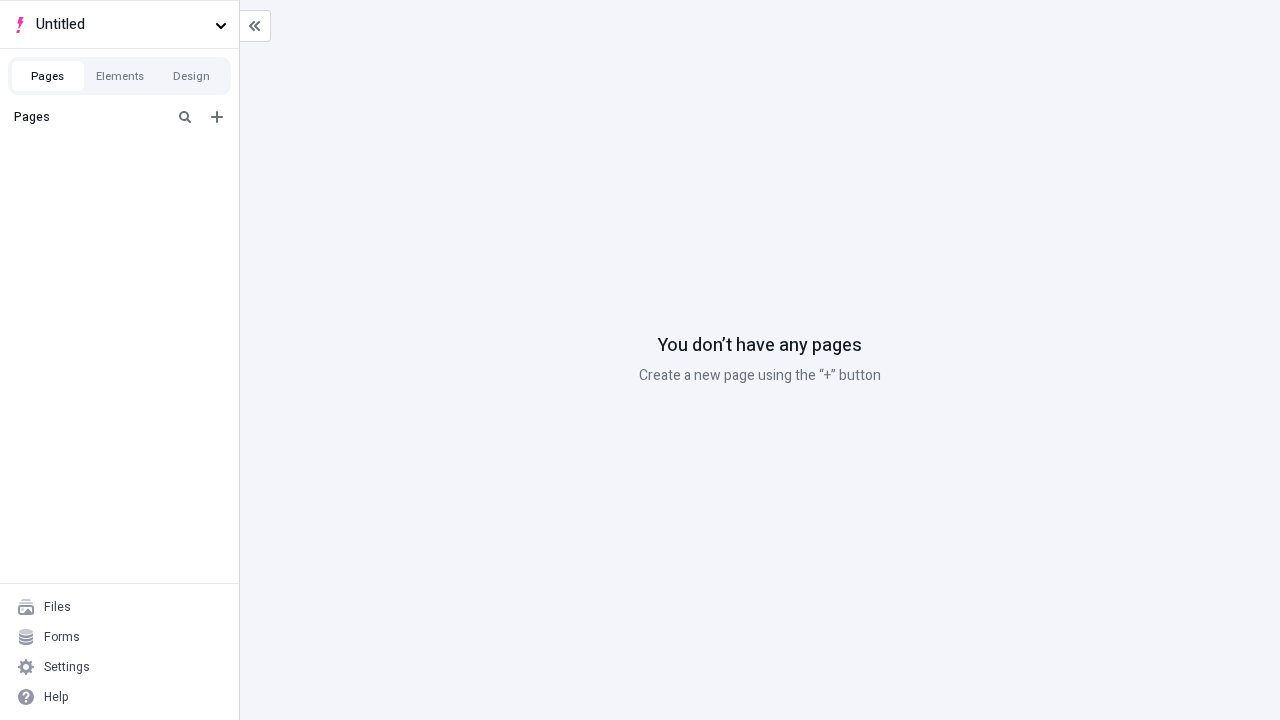 click on "Blank page" at bounding box center (125, 182) 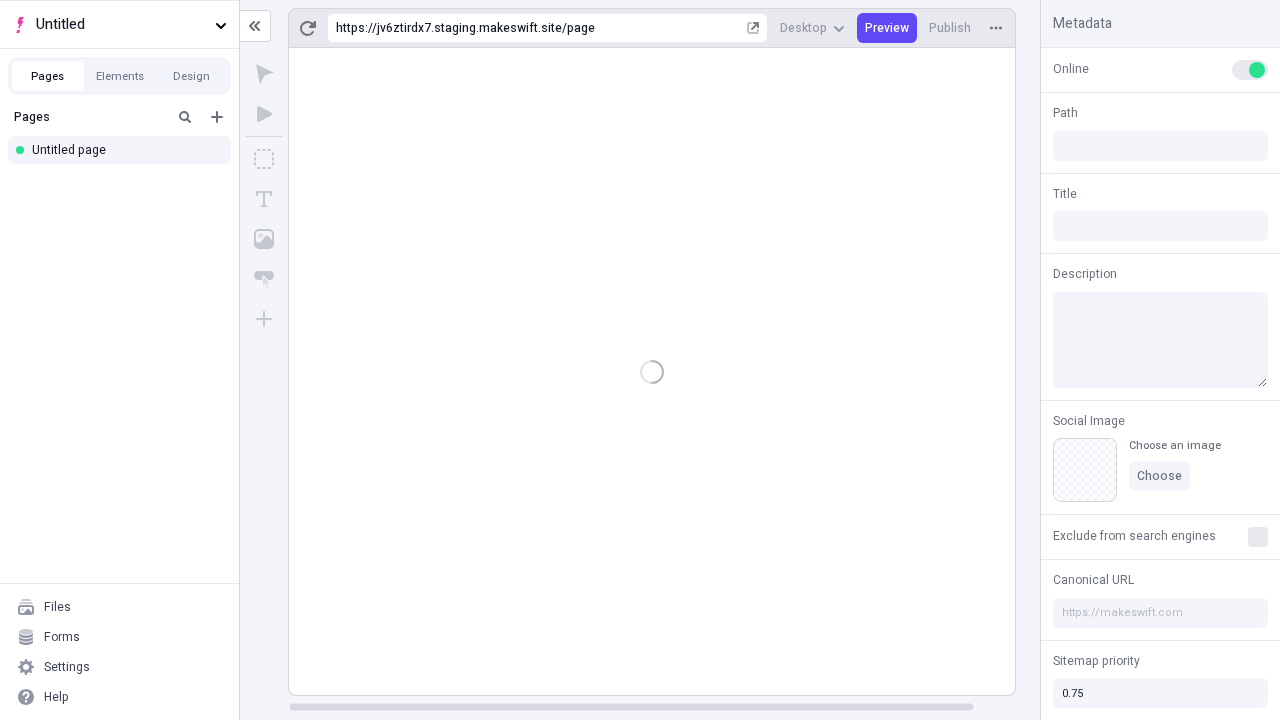 type on "/page" 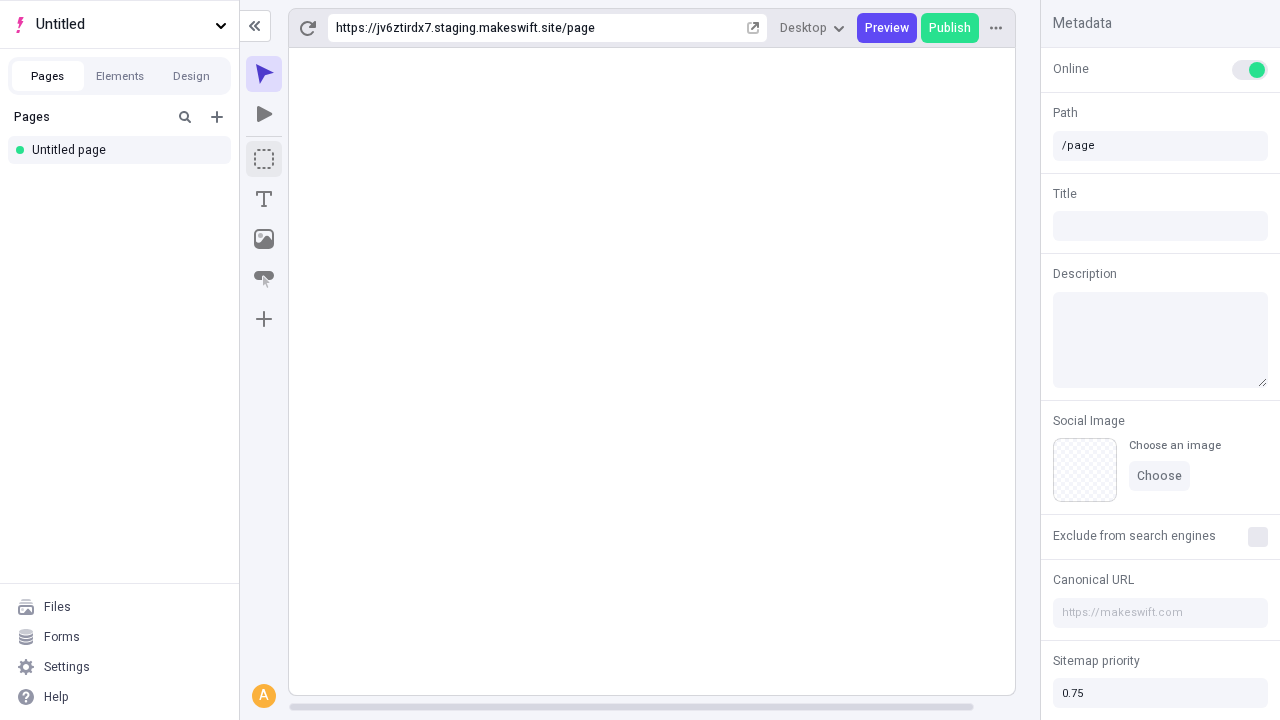 click 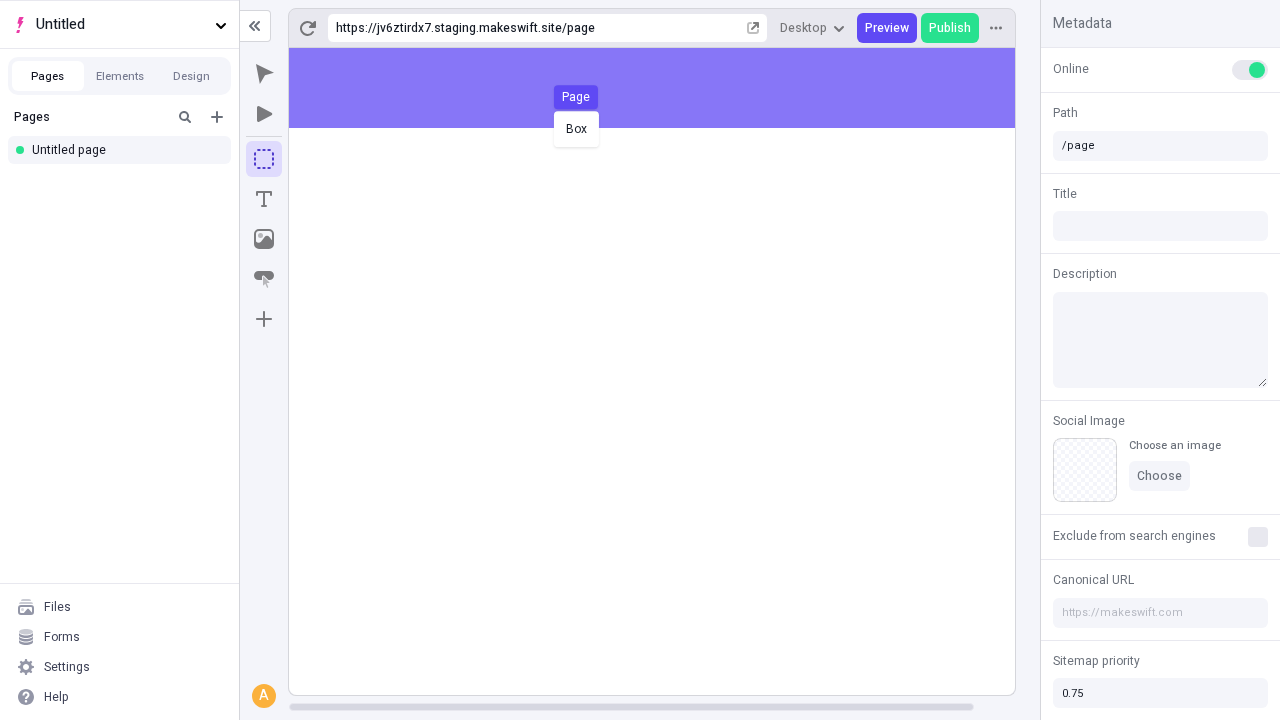 click on "Box Page" at bounding box center [640, 360] 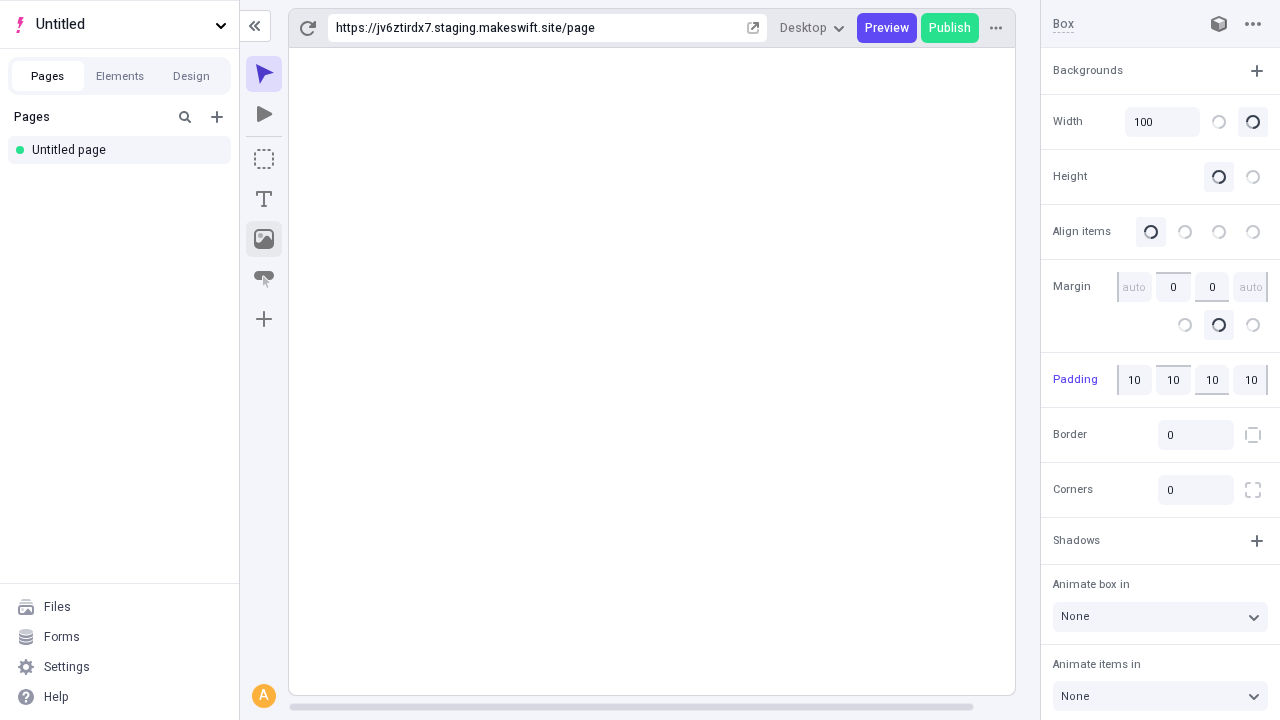 click 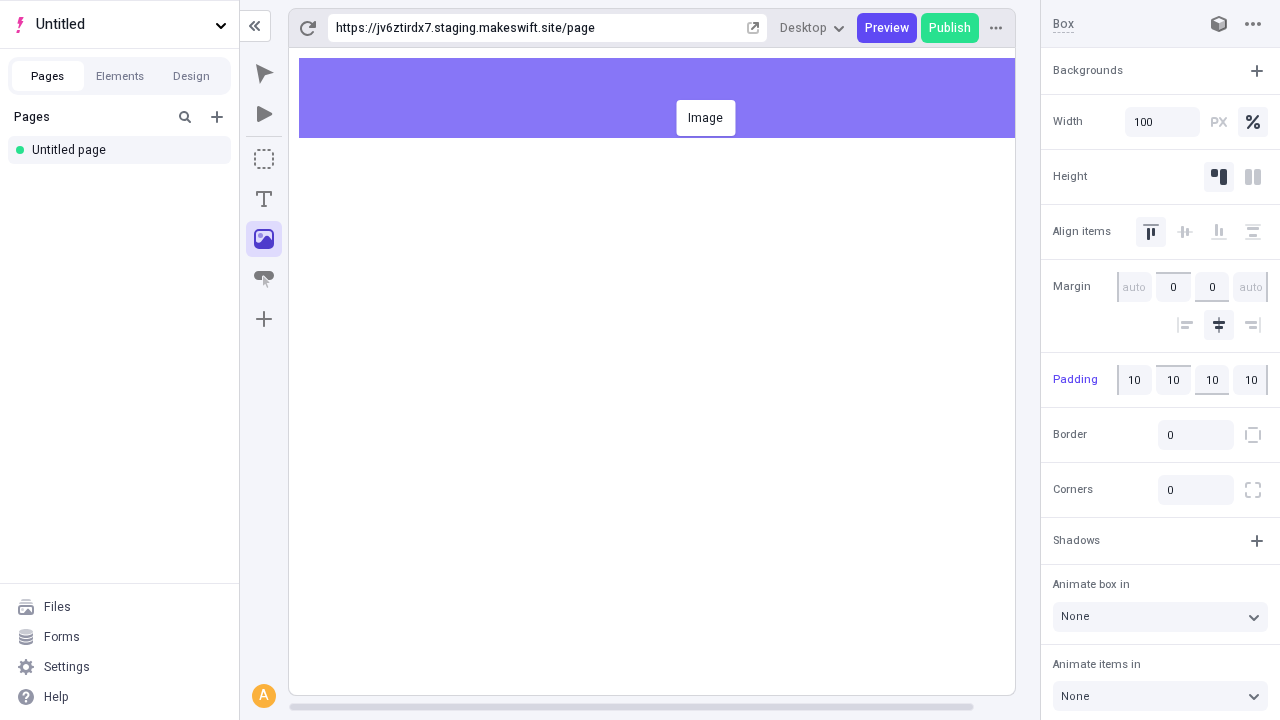 click on "Image" at bounding box center [640, 360] 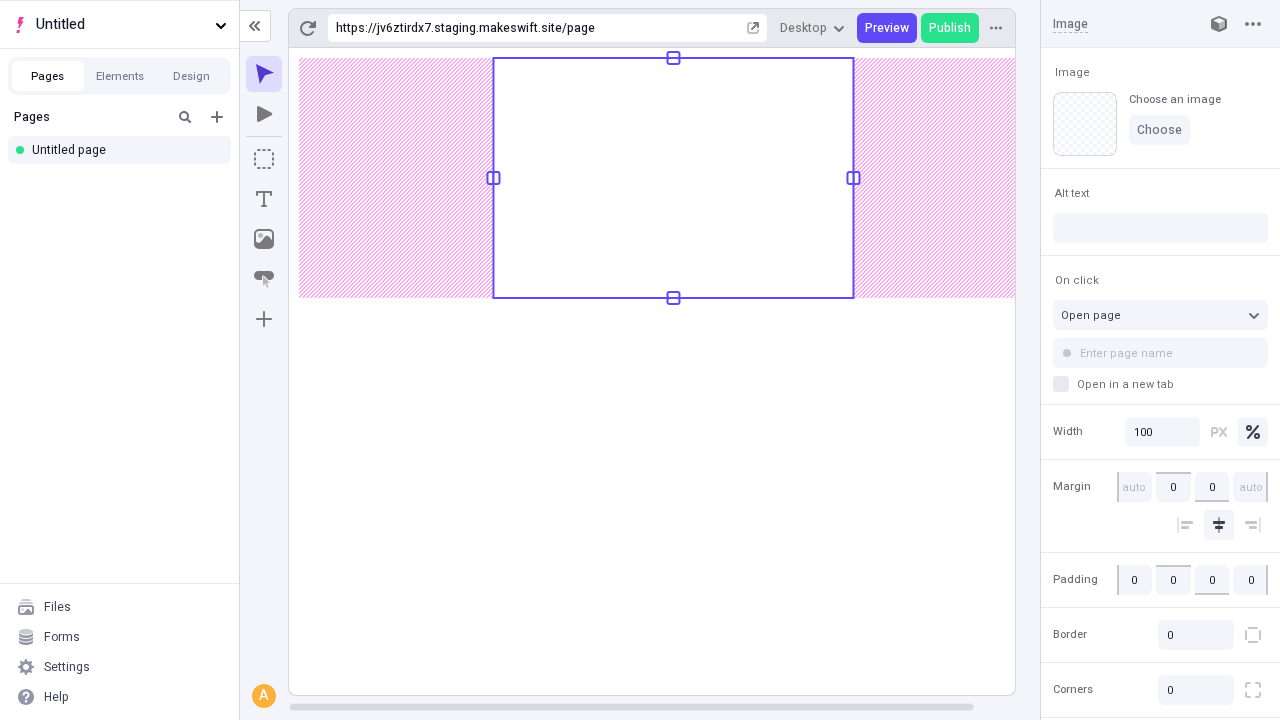 click 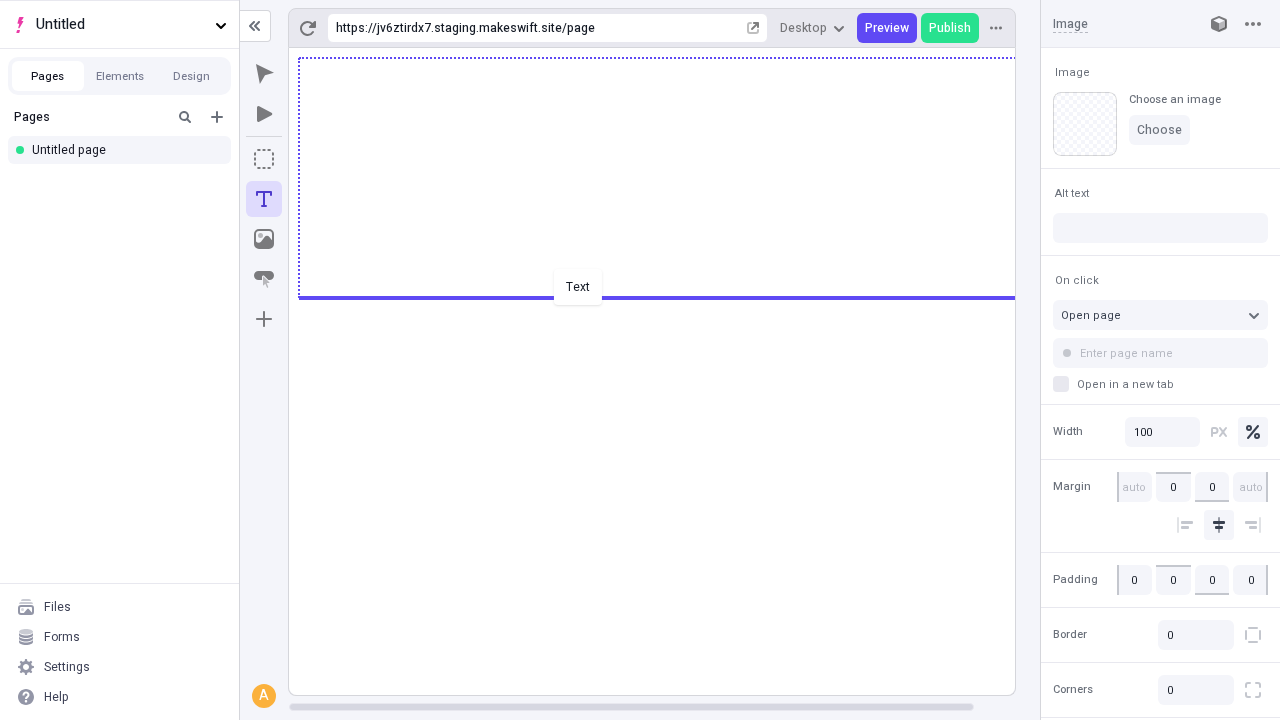 click on "Text" at bounding box center (640, 360) 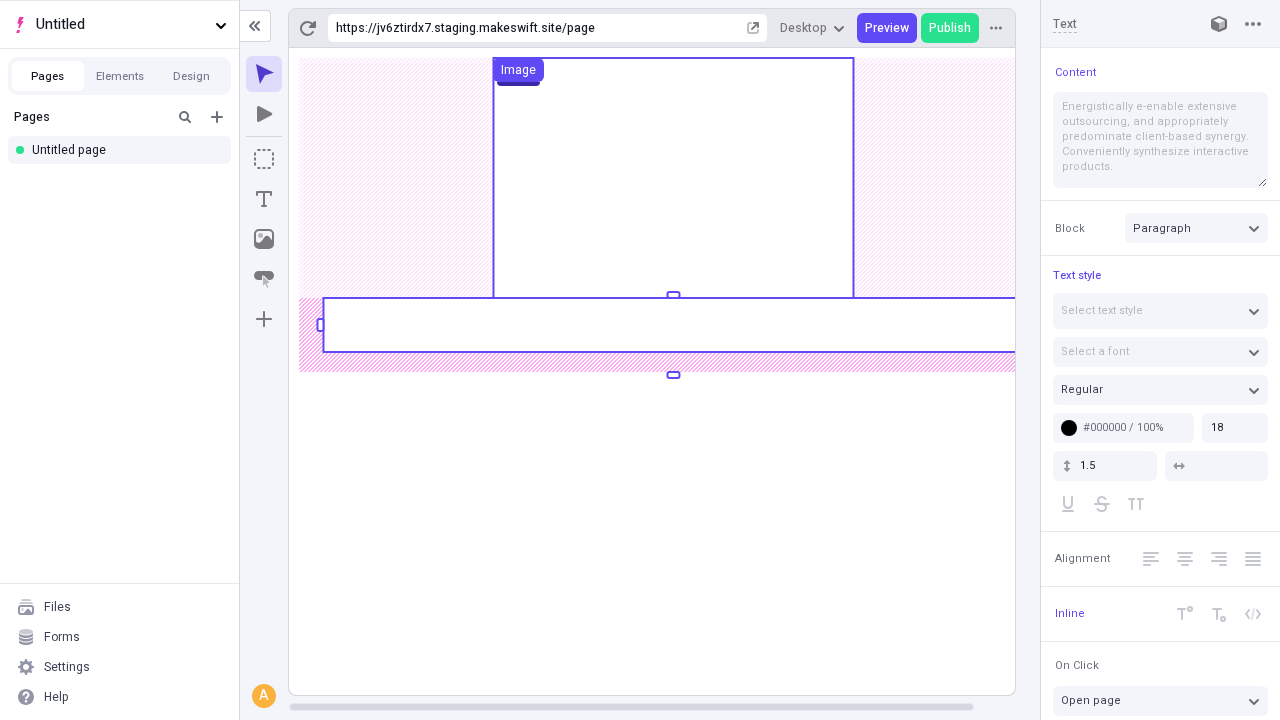 click 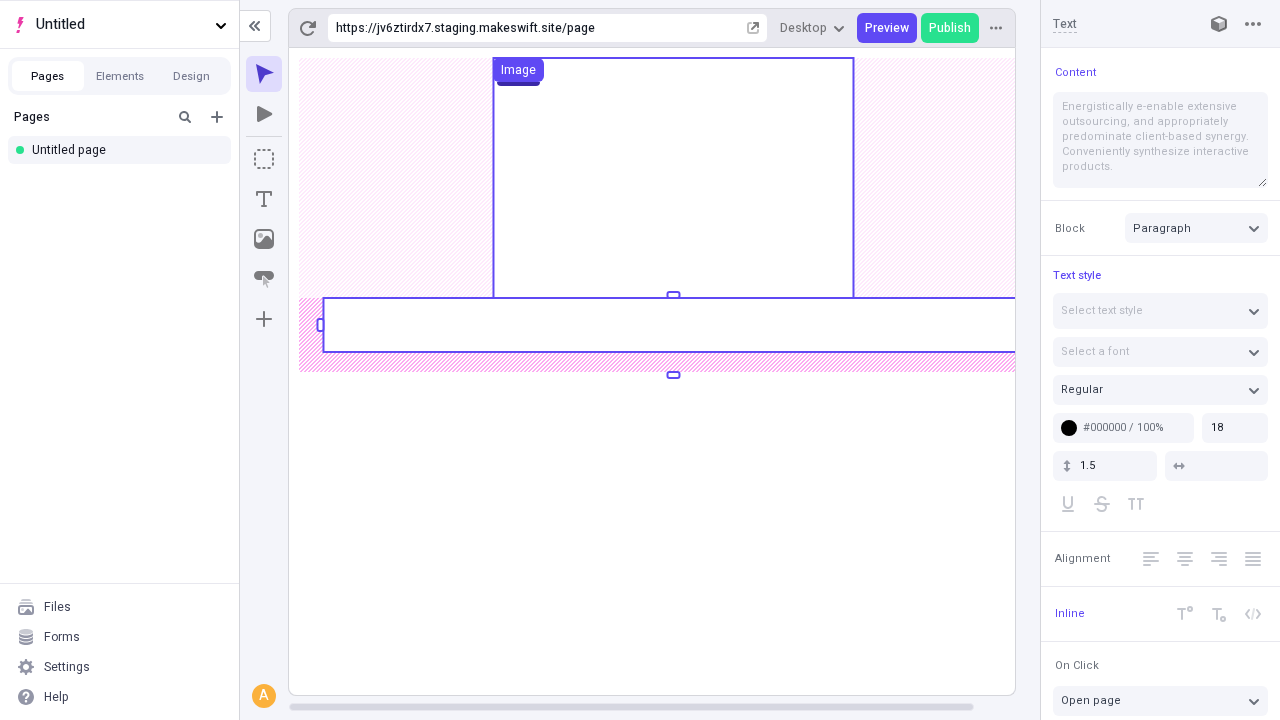 click 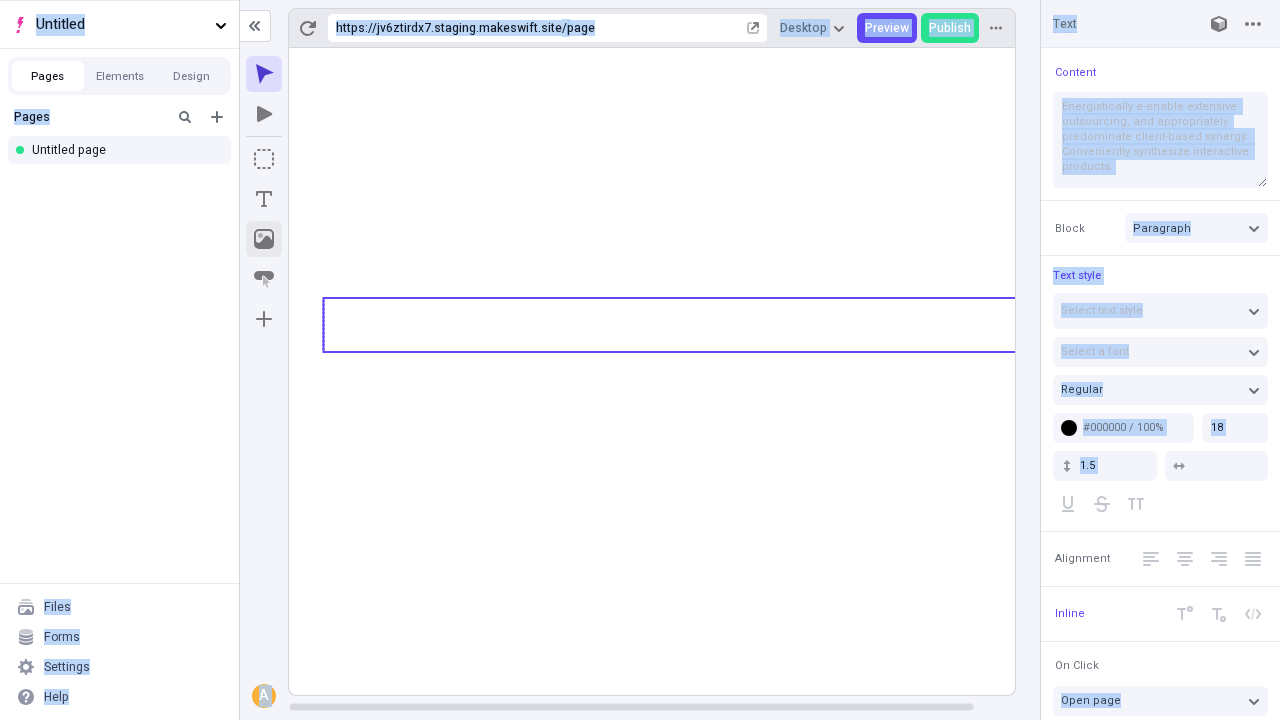 click 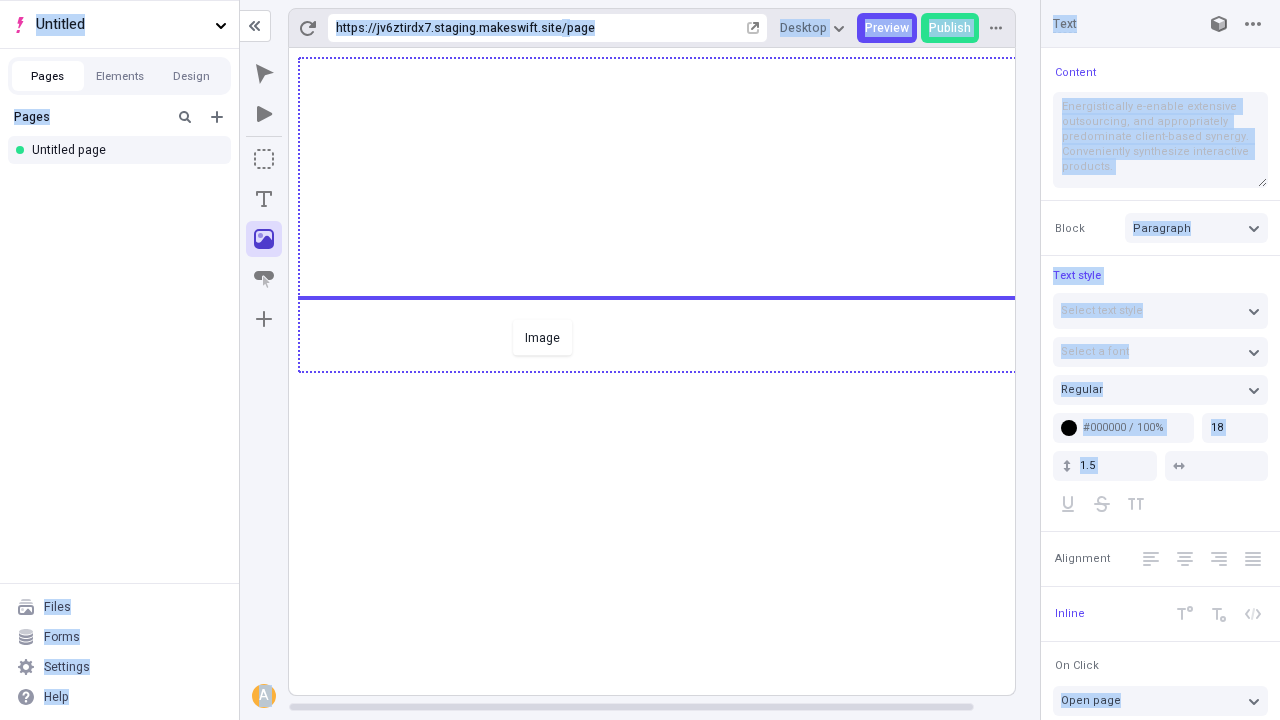 click on "Image" at bounding box center (640, 360) 